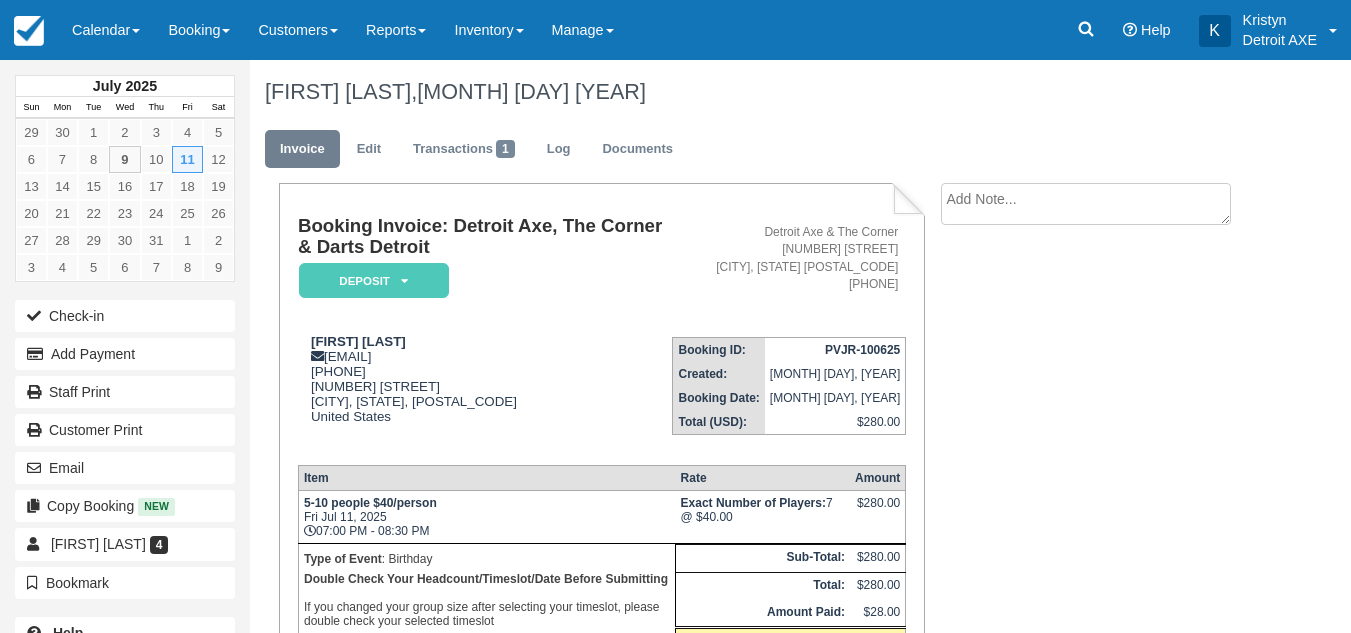 scroll, scrollTop: 0, scrollLeft: 0, axis: both 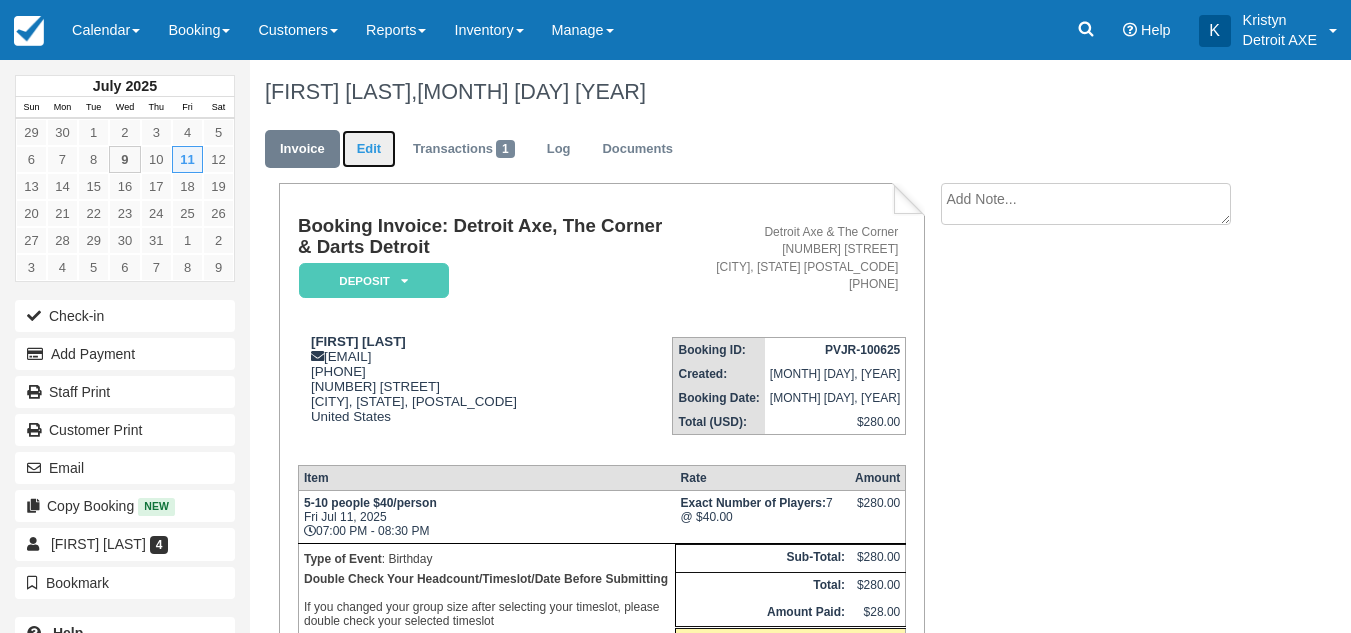 click on "Edit" at bounding box center [369, 149] 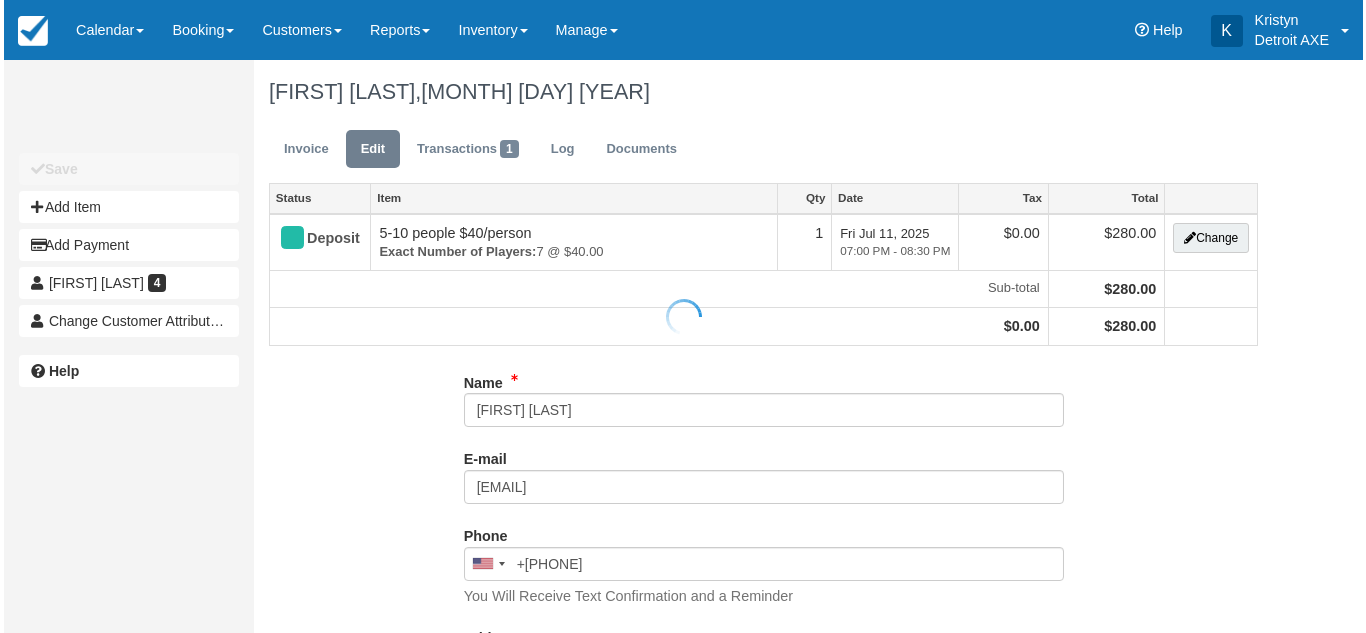 scroll, scrollTop: 0, scrollLeft: 0, axis: both 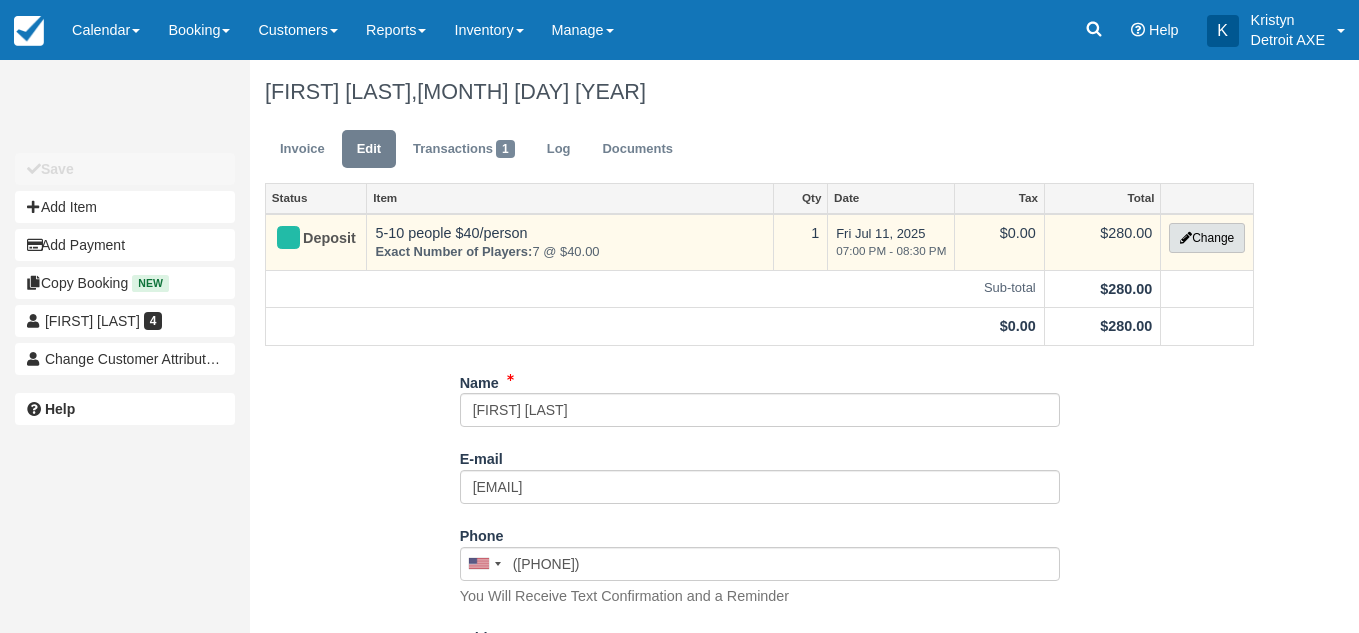 click on "Change" at bounding box center [1207, 238] 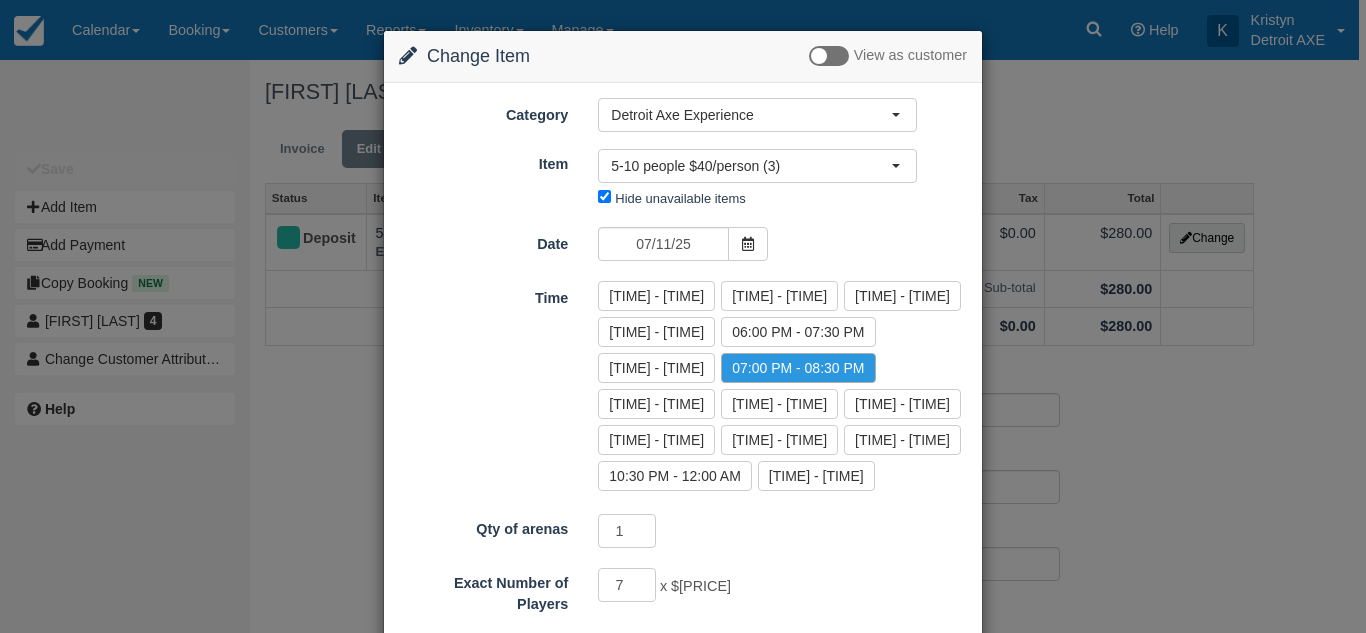 click on "Change Item
Add Item
View as customer
Category
Detroit Axe Experience   Toast Transaction Mirroring Bingo Brunch! Special Event Food Package Option Fry option Detroit Axe Experience Gratuity League Block Hour Long Axe Throwing AXe Throwing Gift Certificates Detroit Axe League Darts Detroit Experience Inventory Controls Axe Throwing 2 Detroit AXE Food Package Detroit Axe Food Packages Gaming Table Retail Add On The Detroit Axe Experience 2 Tournaments
Toast Transaction Mirroring Bingo Brunch! Special Event Food Package Option Fry option Detroit Axe Experience Gratuity League Block Hour Long Axe Throwing AXe Throwing Gift Certificates Detroit Axe League Darts Detroit Experience Inventory Controls Axe Throwing 2 Detroit AXE Food Package Detroit Axe Food Packages Gaming Table Item" at bounding box center (683, 316) 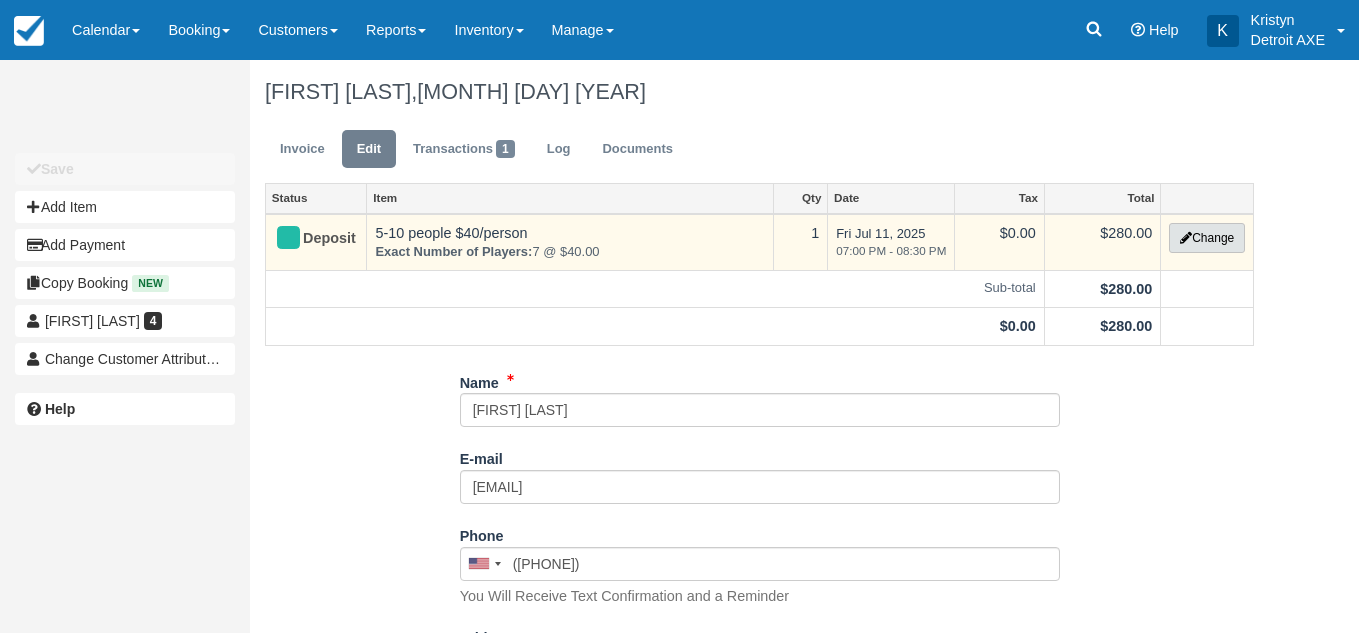 click on "Change" at bounding box center [1207, 238] 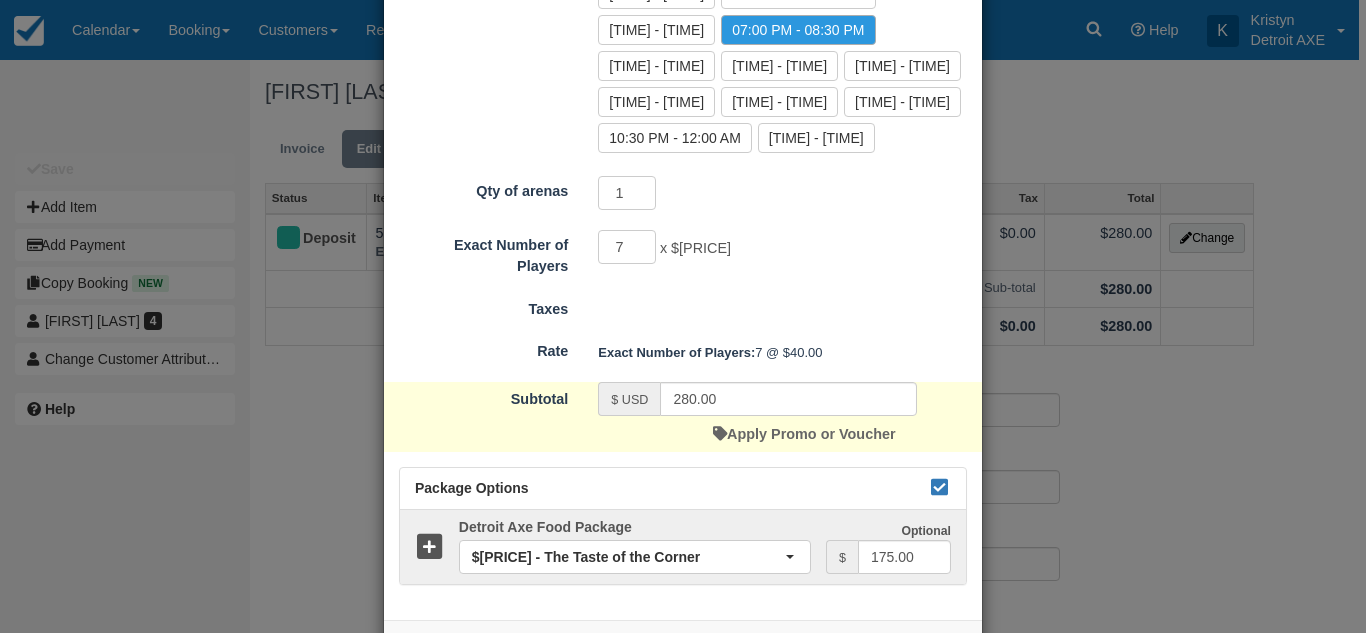 scroll, scrollTop: 339, scrollLeft: 0, axis: vertical 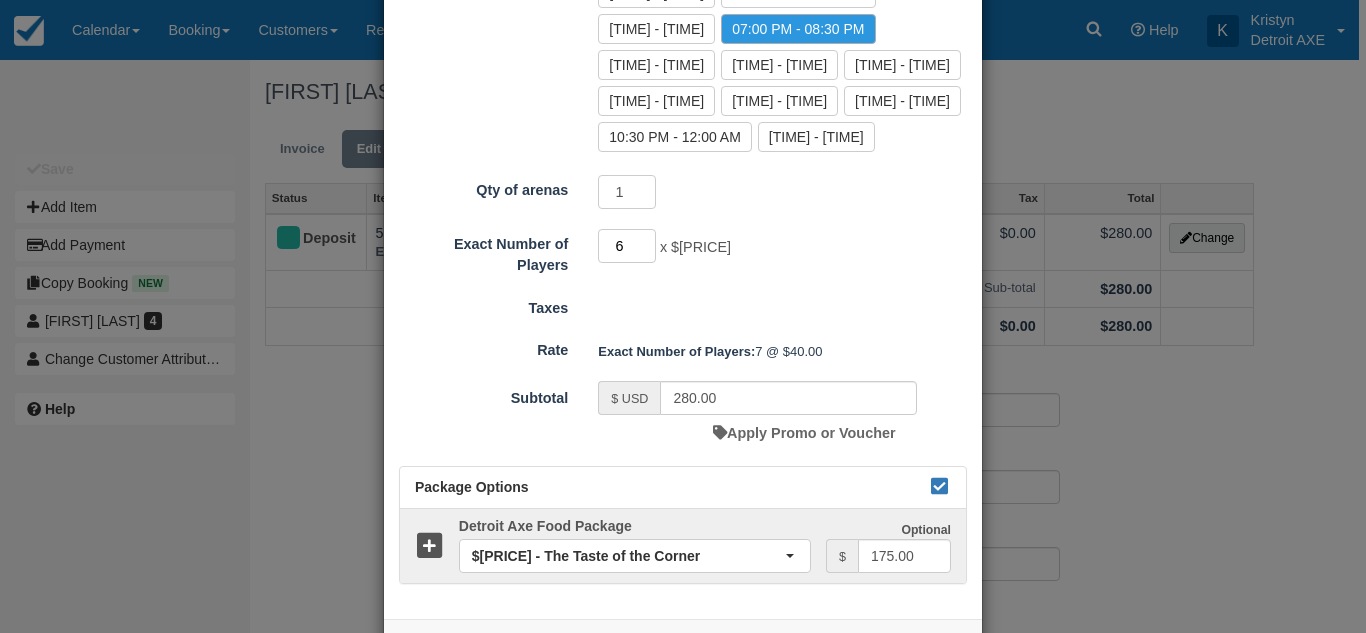 type on "6" 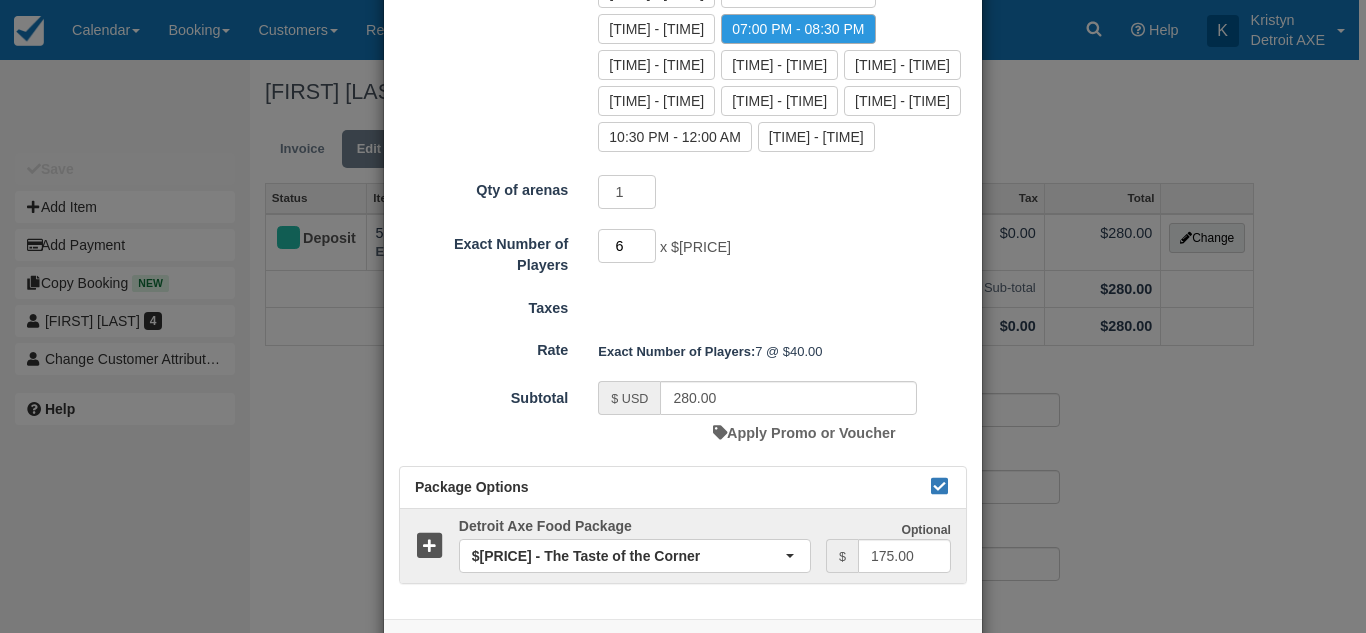 scroll, scrollTop: 493, scrollLeft: 0, axis: vertical 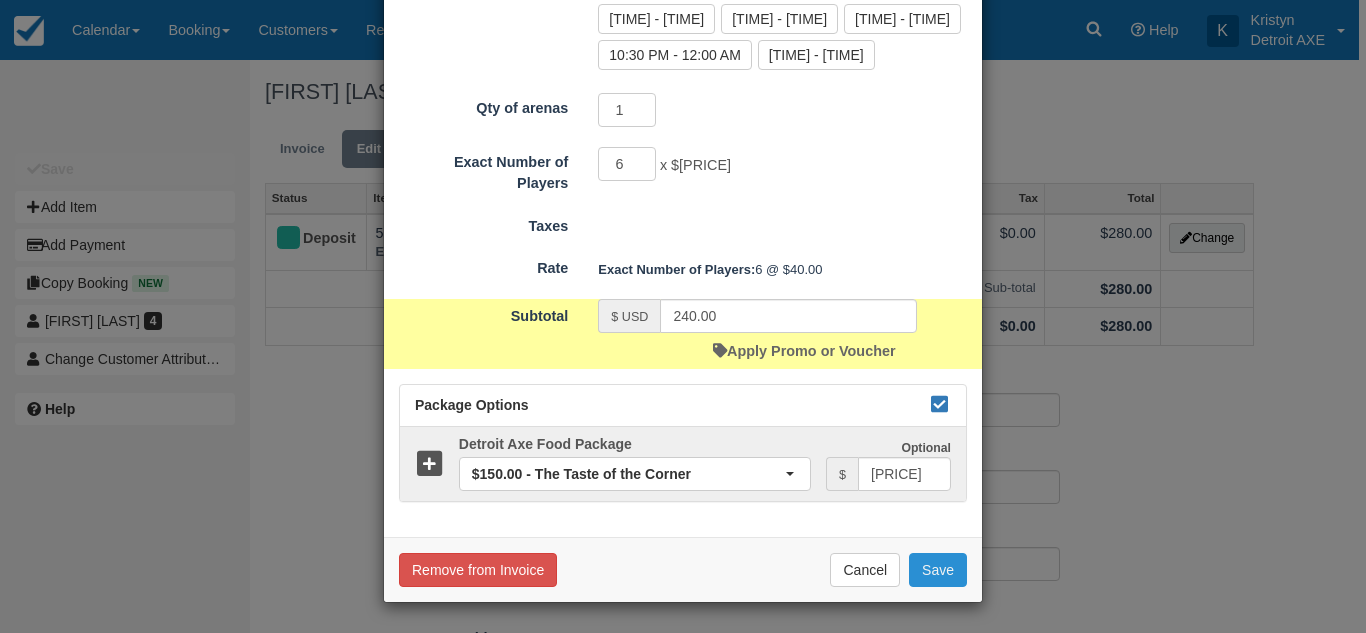 click on "Save" at bounding box center [938, 570] 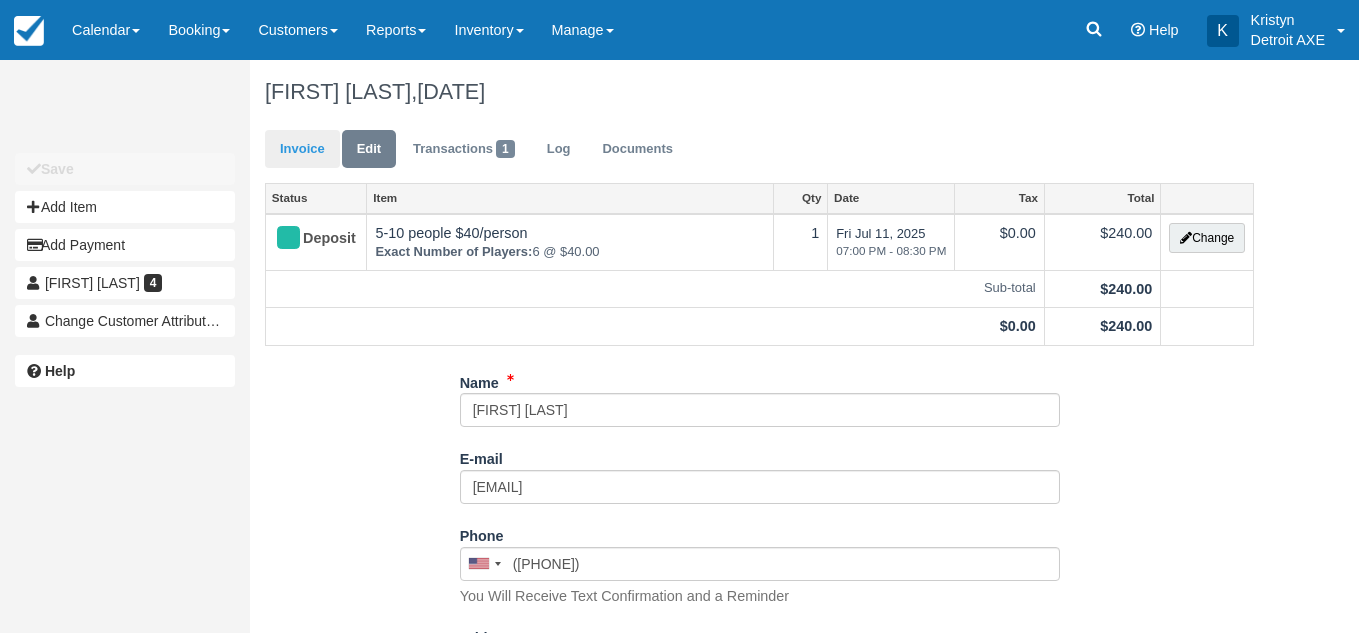 scroll, scrollTop: 0, scrollLeft: 0, axis: both 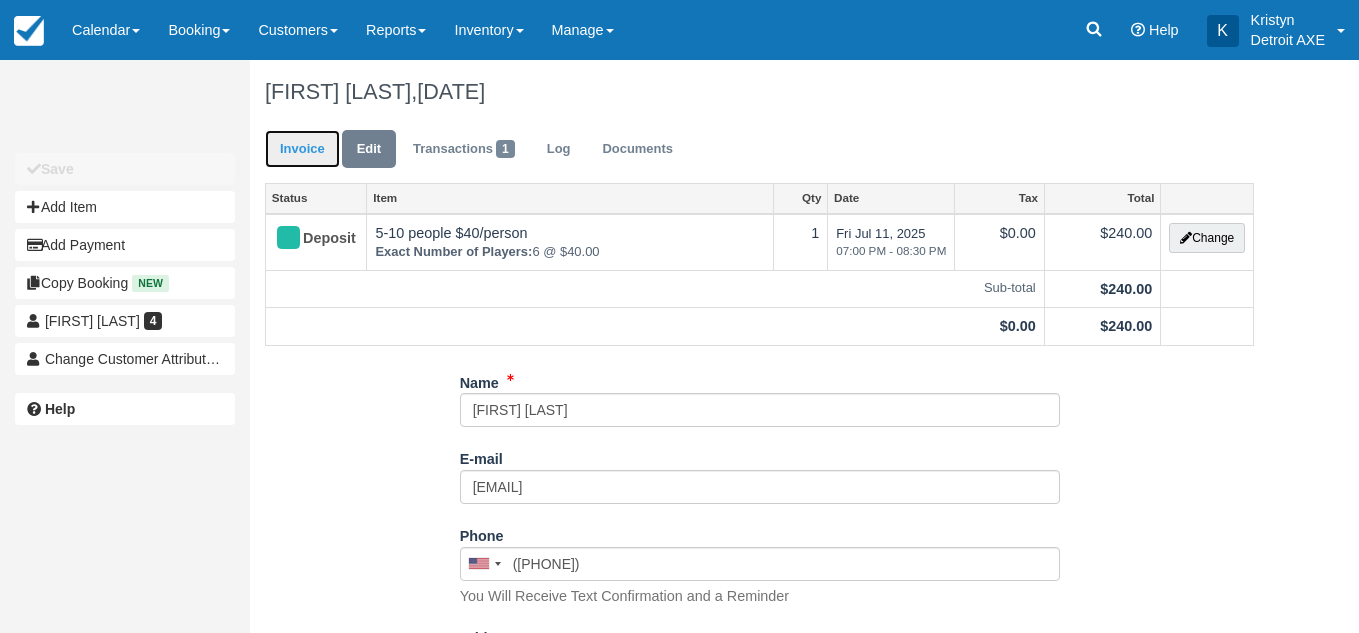 click on "Invoice" at bounding box center (302, 149) 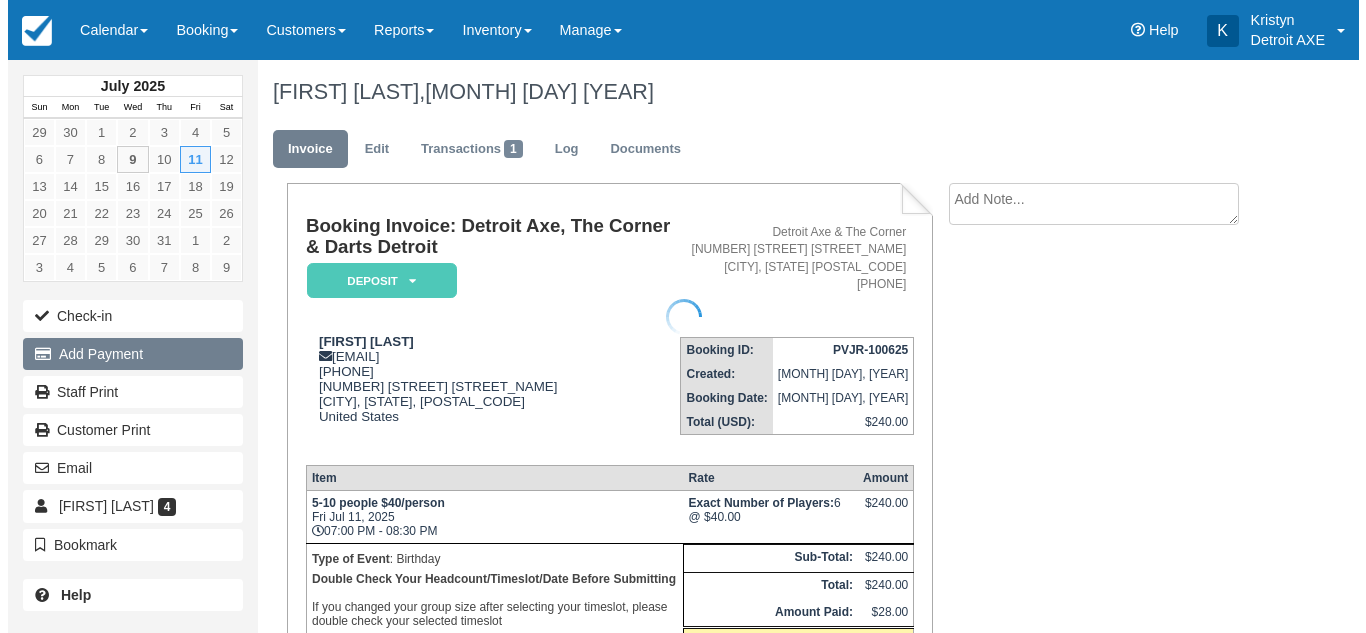 scroll, scrollTop: 0, scrollLeft: 0, axis: both 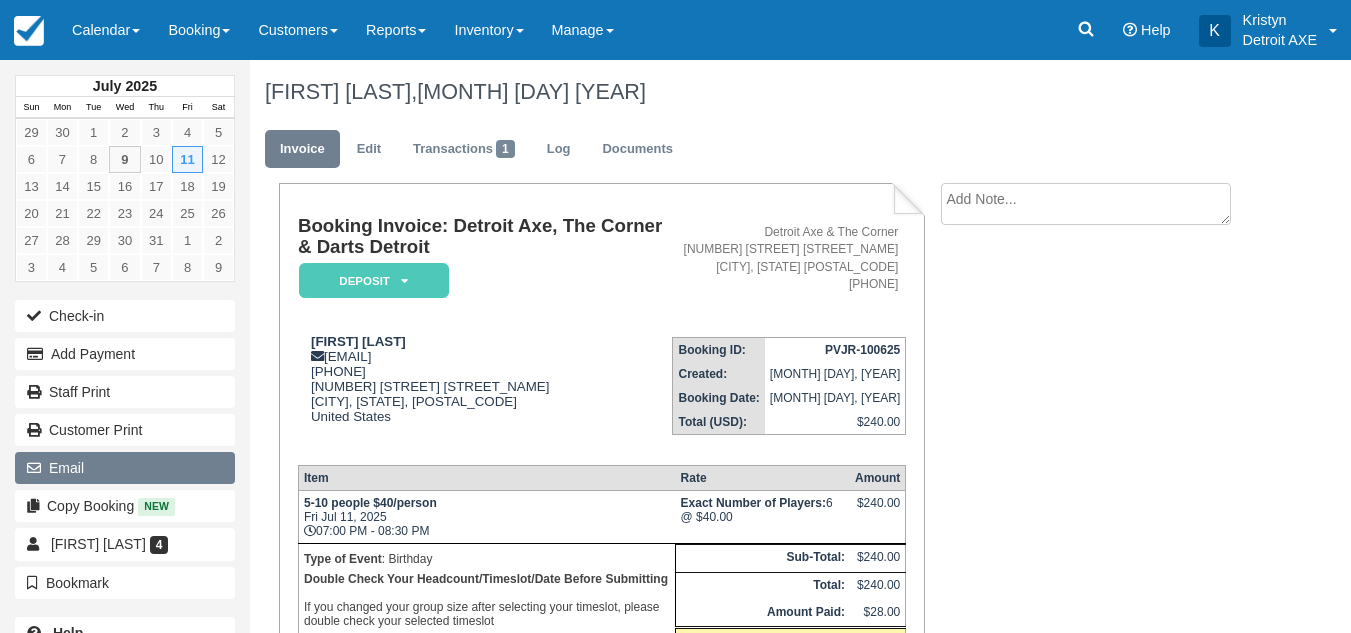 click on "Email" at bounding box center (125, 468) 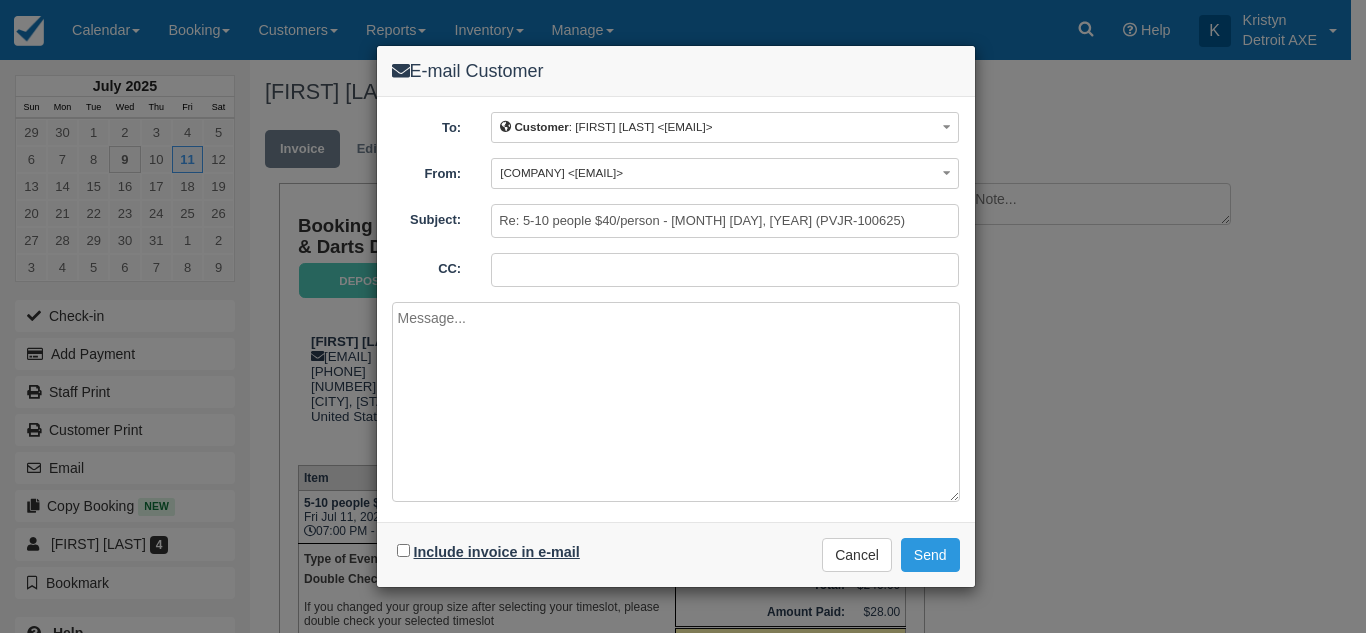 click on "Include invoice in e-mail" at bounding box center [497, 552] 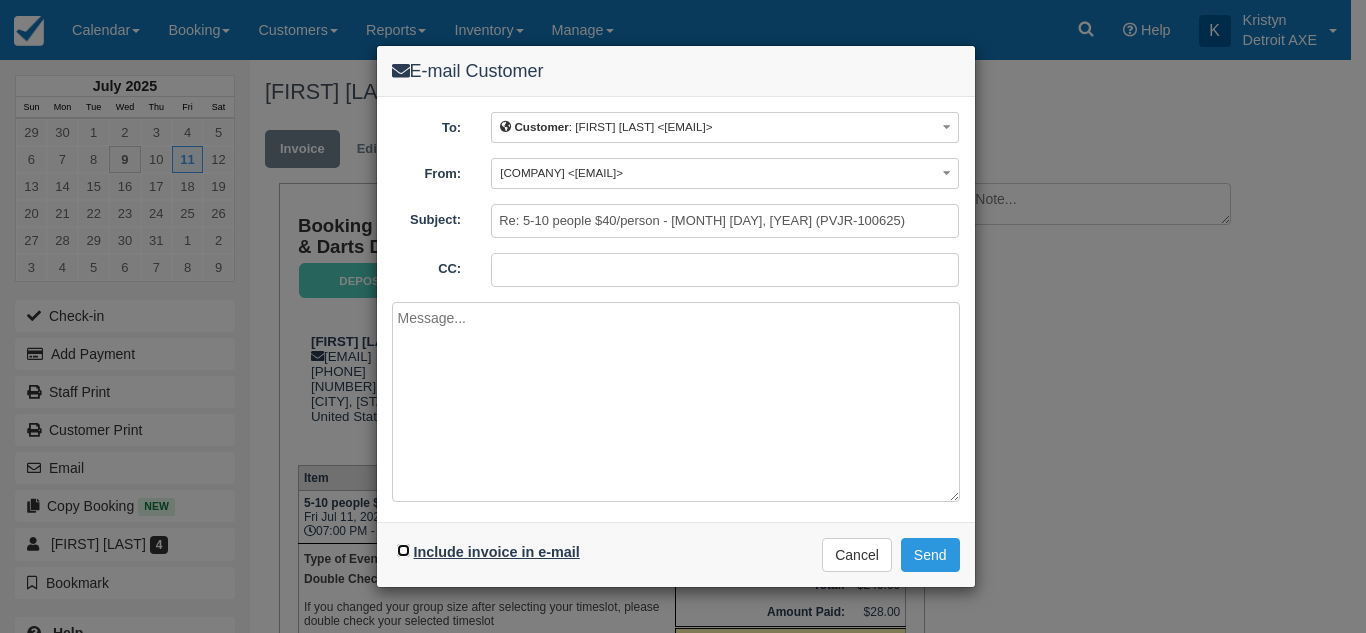 click on "Include invoice in e-mail" at bounding box center [403, 550] 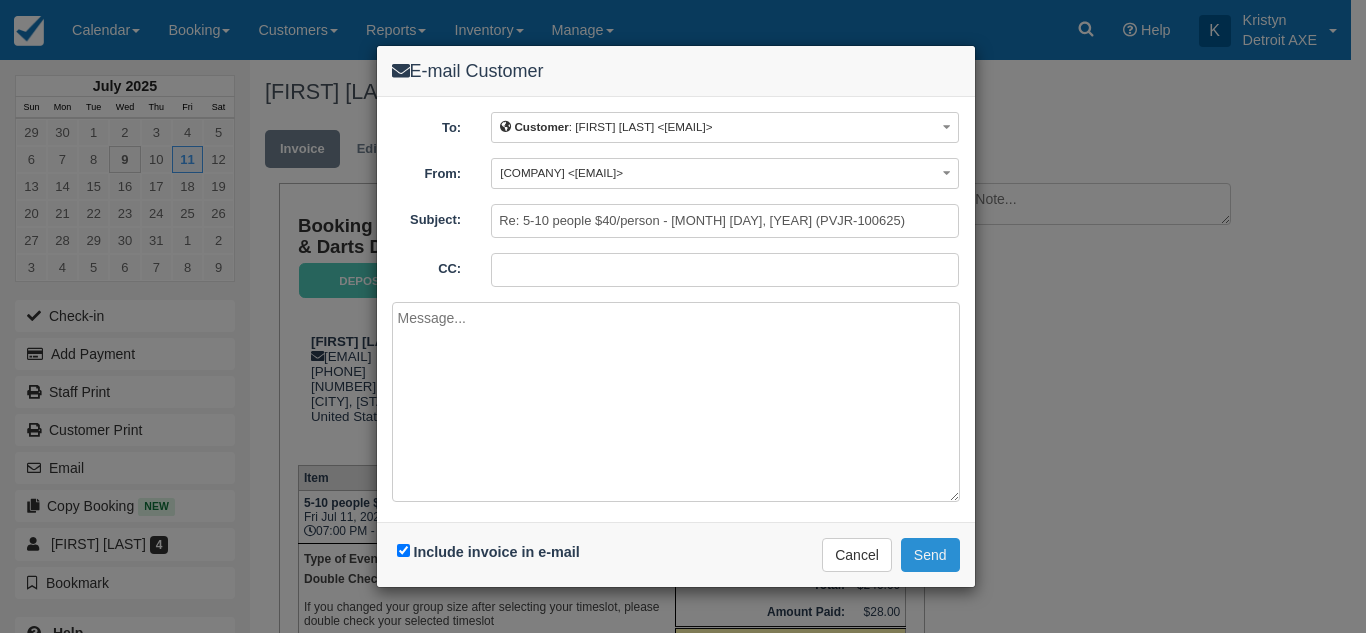 click on "Send" at bounding box center [930, 555] 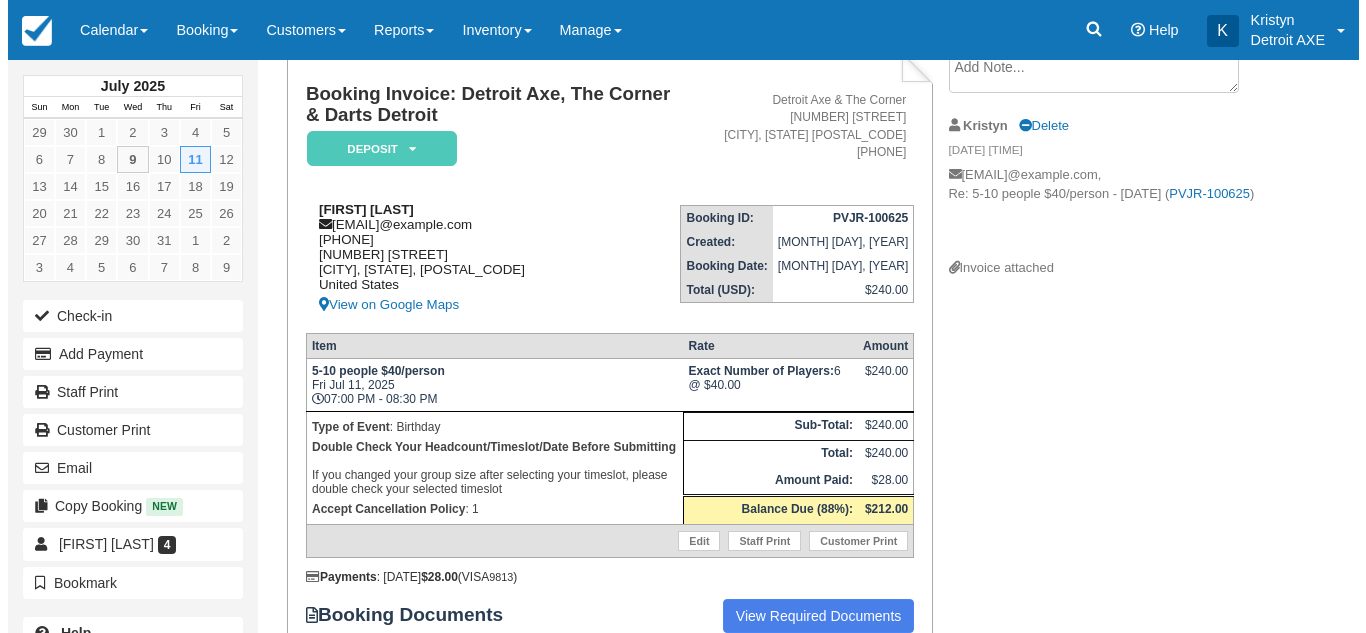 scroll, scrollTop: 135, scrollLeft: 0, axis: vertical 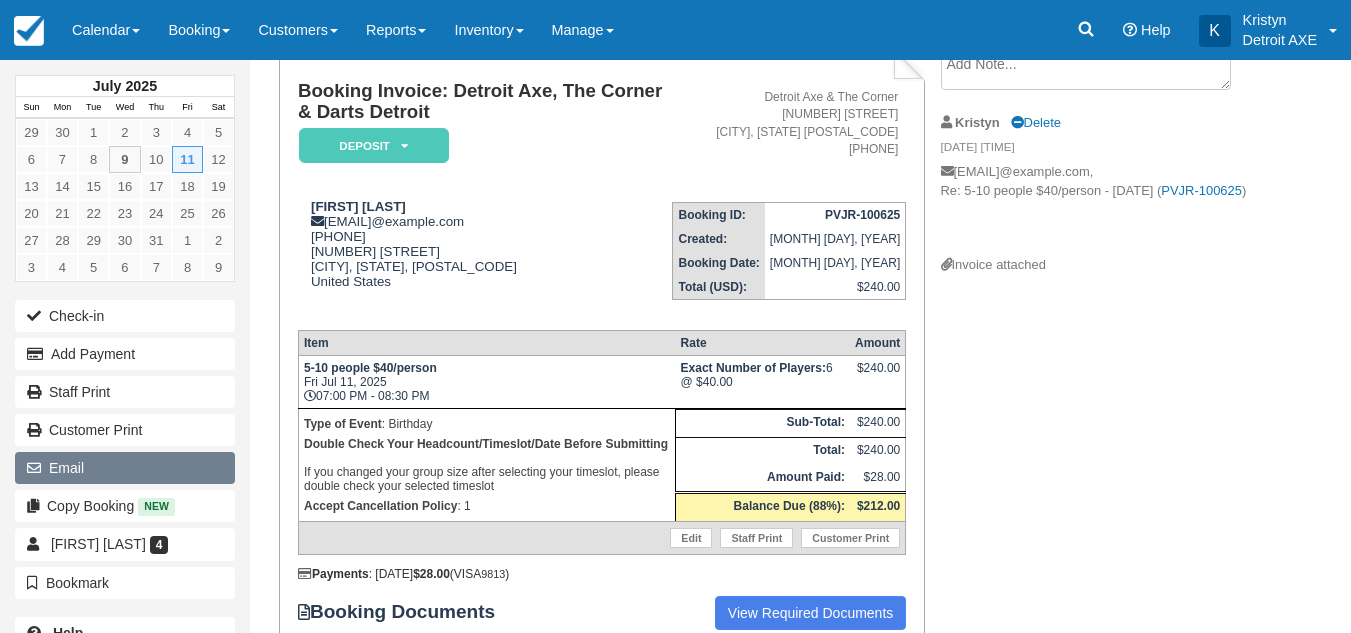 click on "Email" at bounding box center (125, 468) 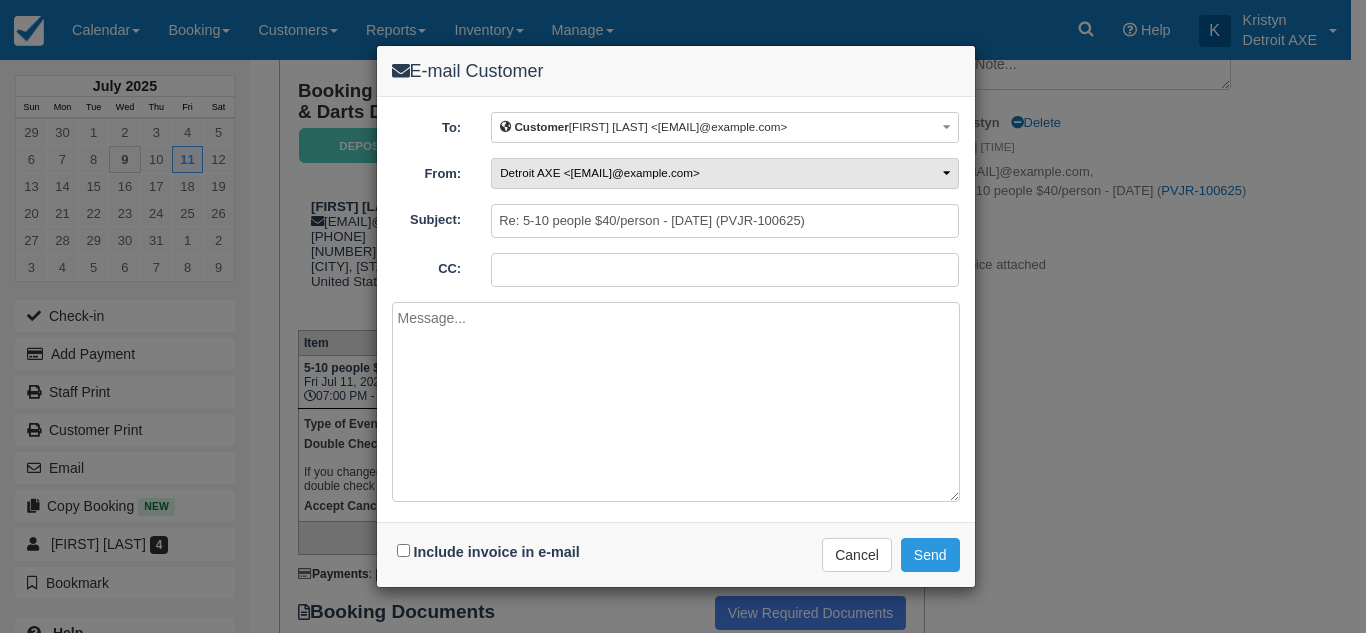 click on "Detroit AXE <[EMAIL]@example.com>" at bounding box center [725, 173] 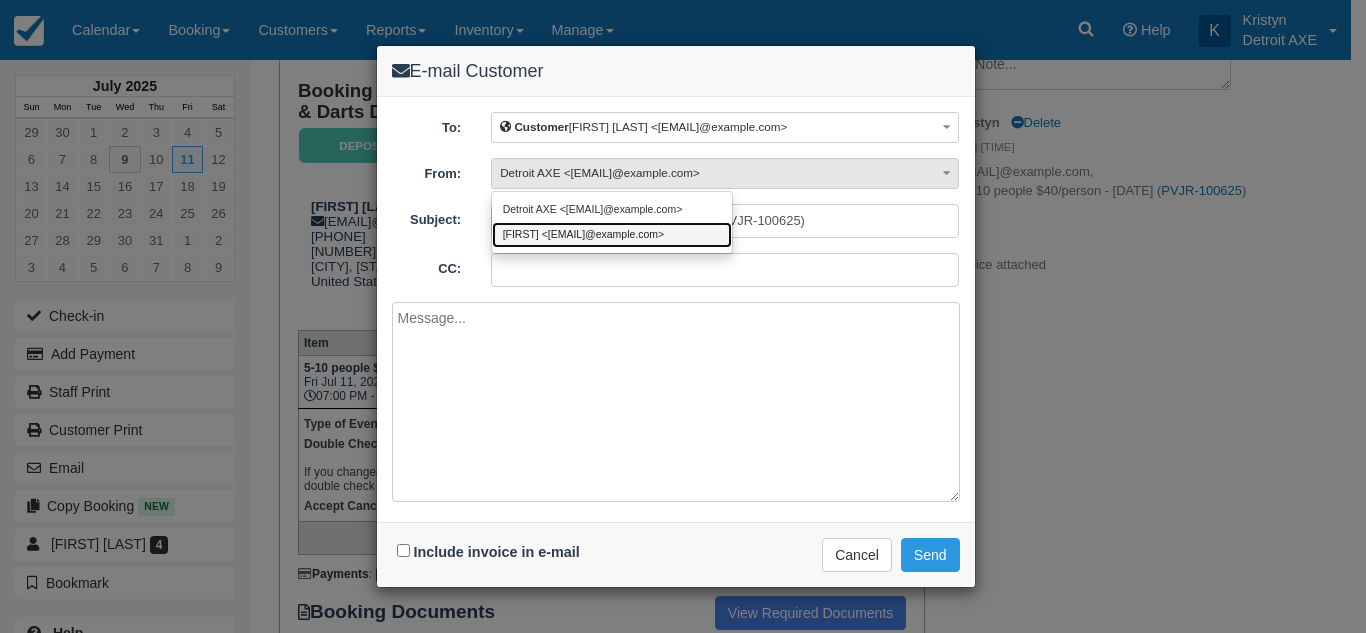 click on "[FIRST] <[EMAIL]@example.com>" at bounding box center (611, 209) 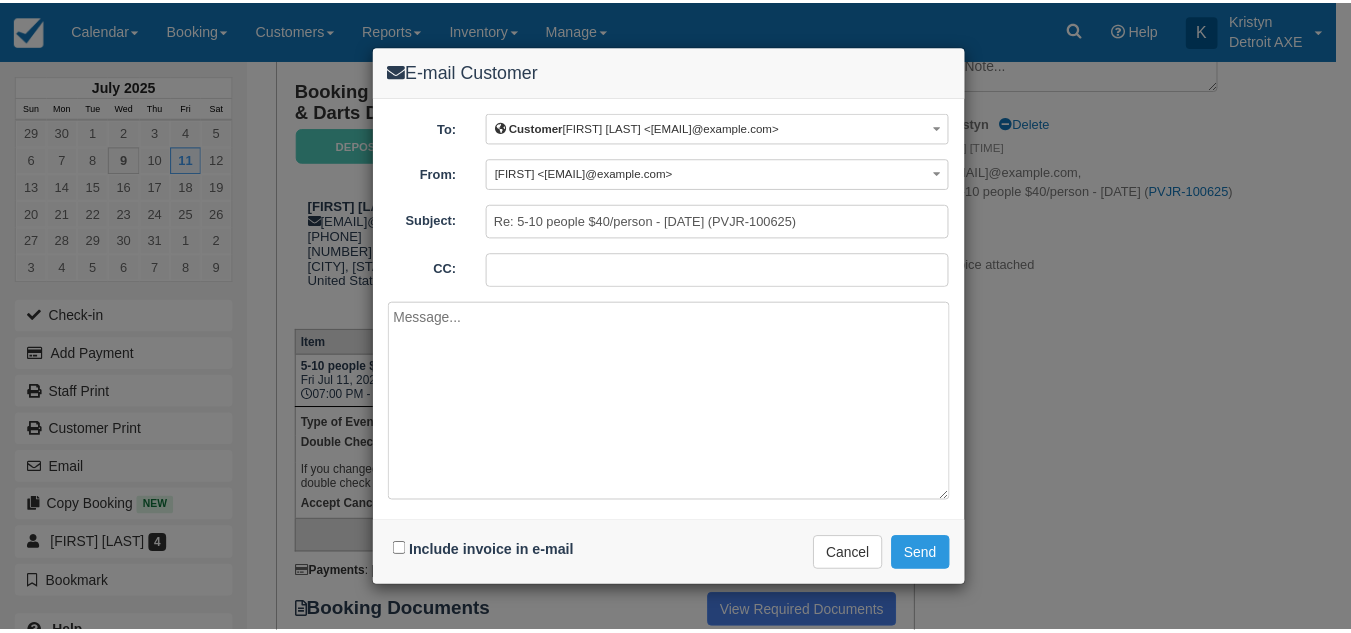 scroll, scrollTop: 0, scrollLeft: 0, axis: both 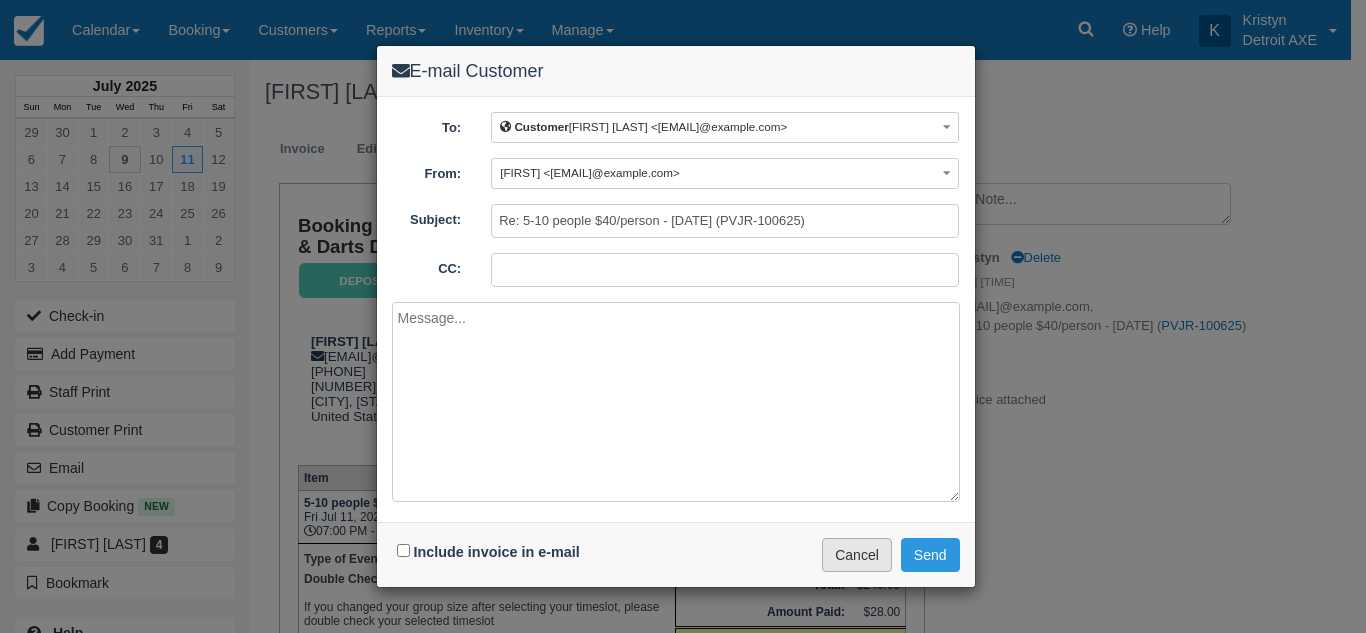 click on "Cancel" at bounding box center (857, 555) 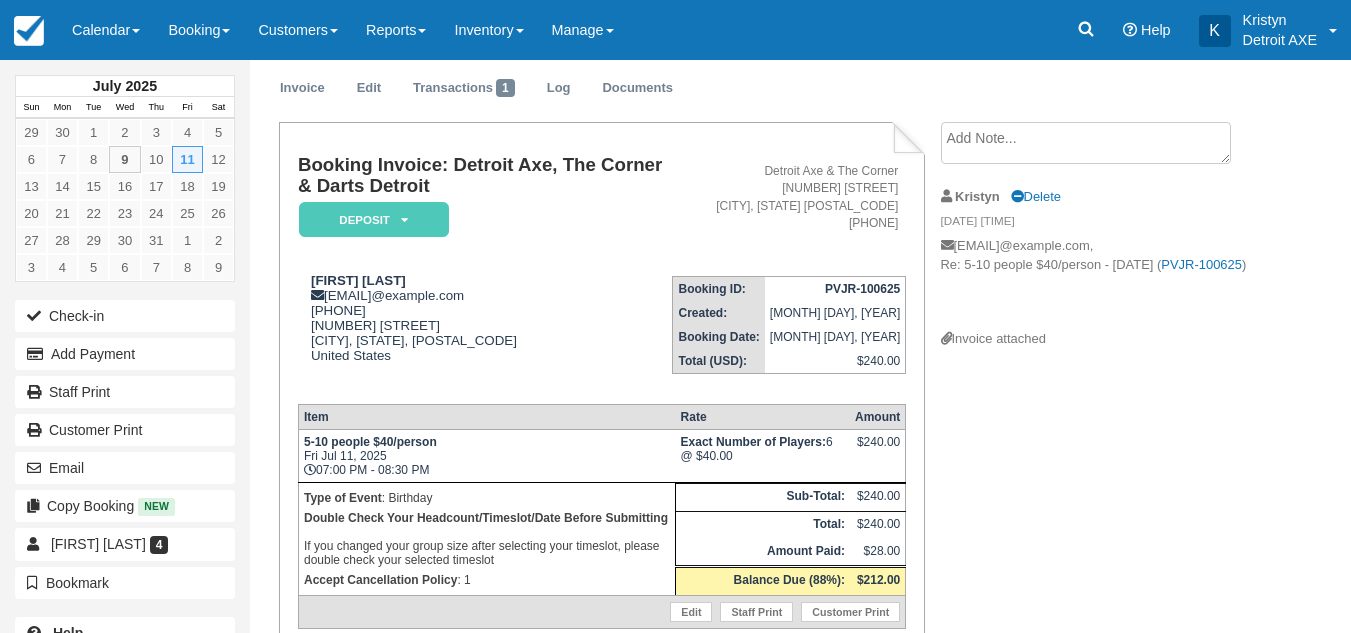 scroll, scrollTop: 63, scrollLeft: 0, axis: vertical 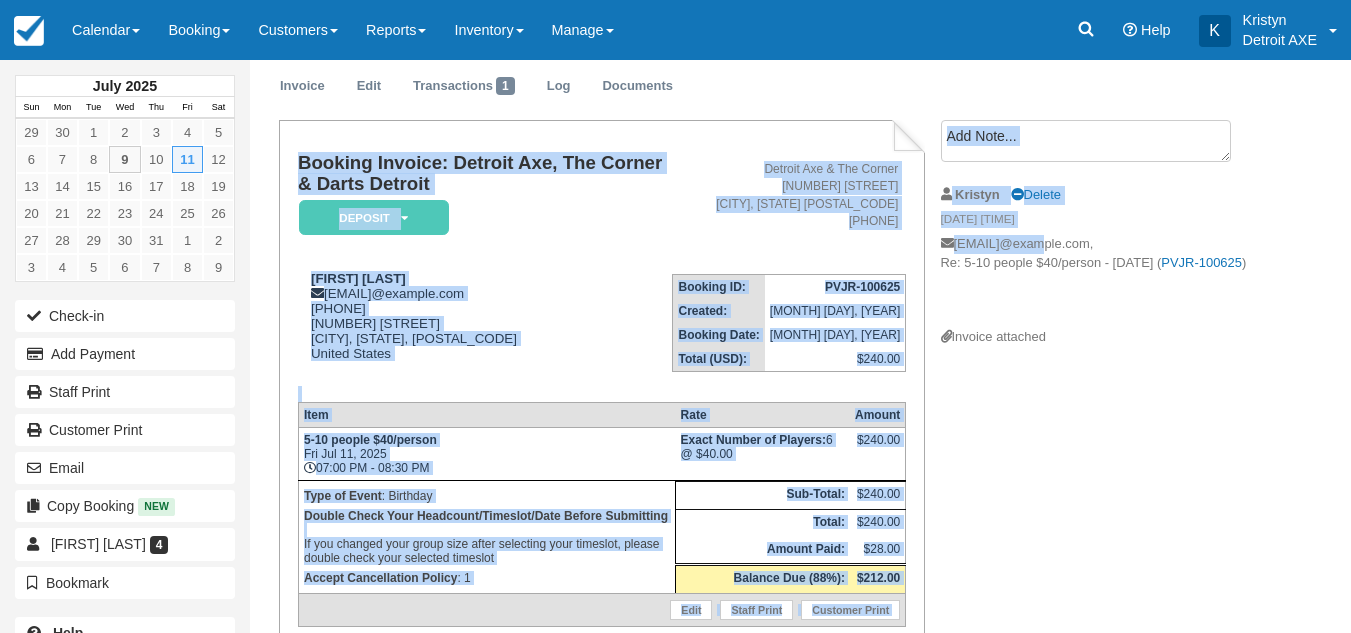 drag, startPoint x: 1031, startPoint y: 243, endPoint x: 913, endPoint y: 180, distance: 133.76472 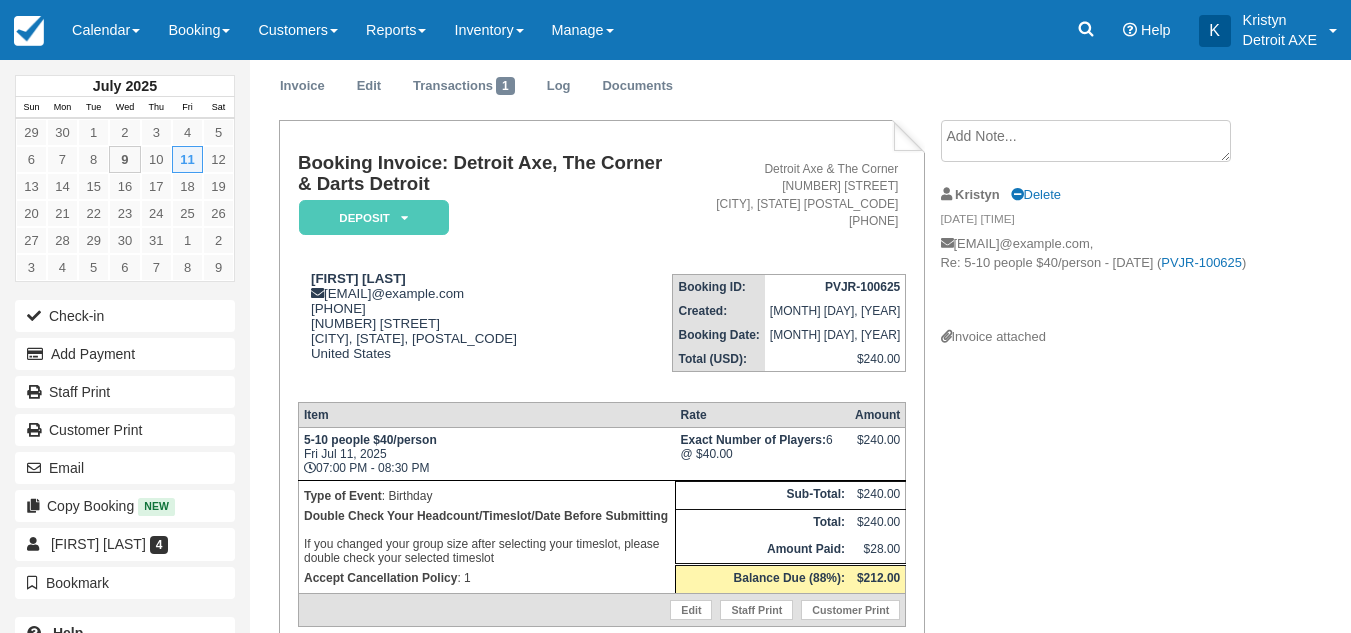click on "Detroit Axe & The Corner
[NUMBER] [STREET]
[CITY], [STATE] [POSTAL_CODE]
[PHONE]" at bounding box center [789, 205] 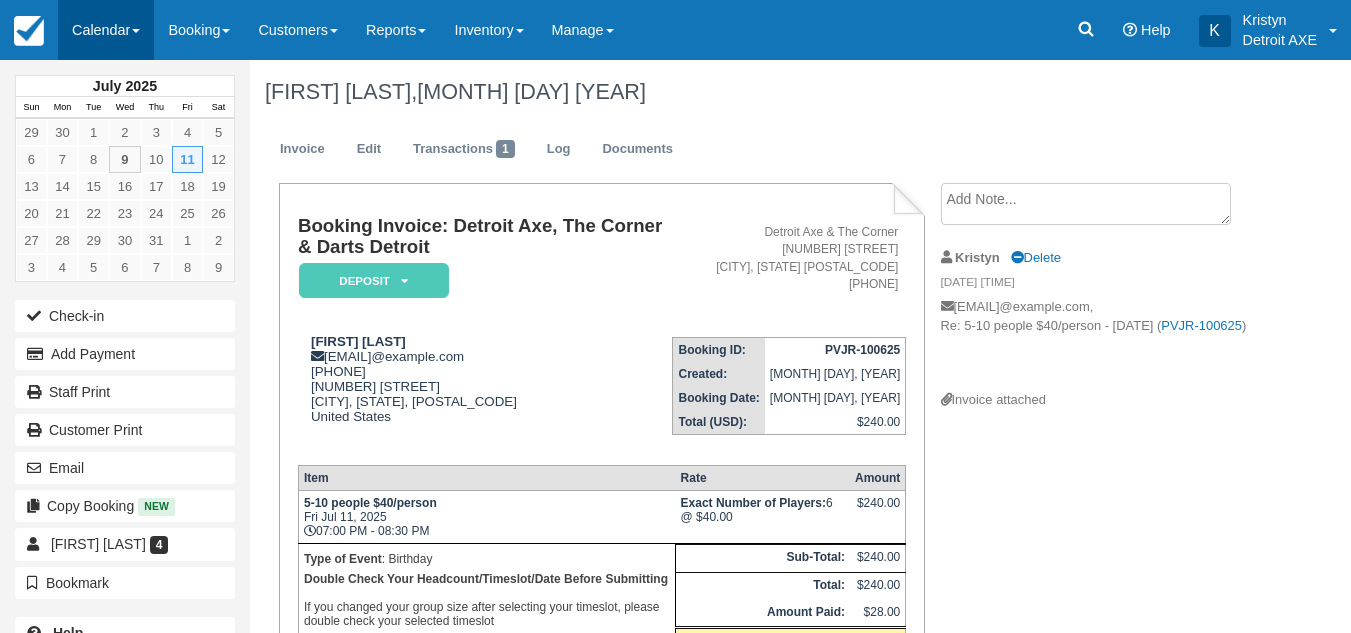 click on "Calendar" at bounding box center (106, 30) 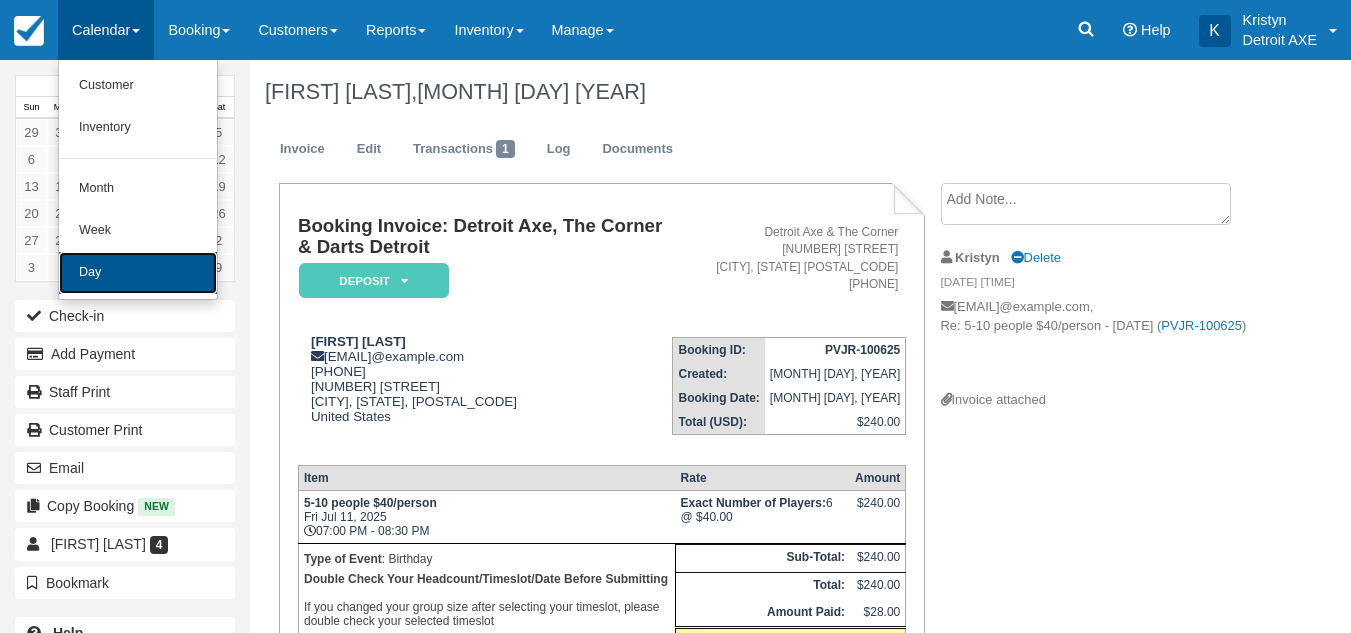 click on "Day" at bounding box center [138, 273] 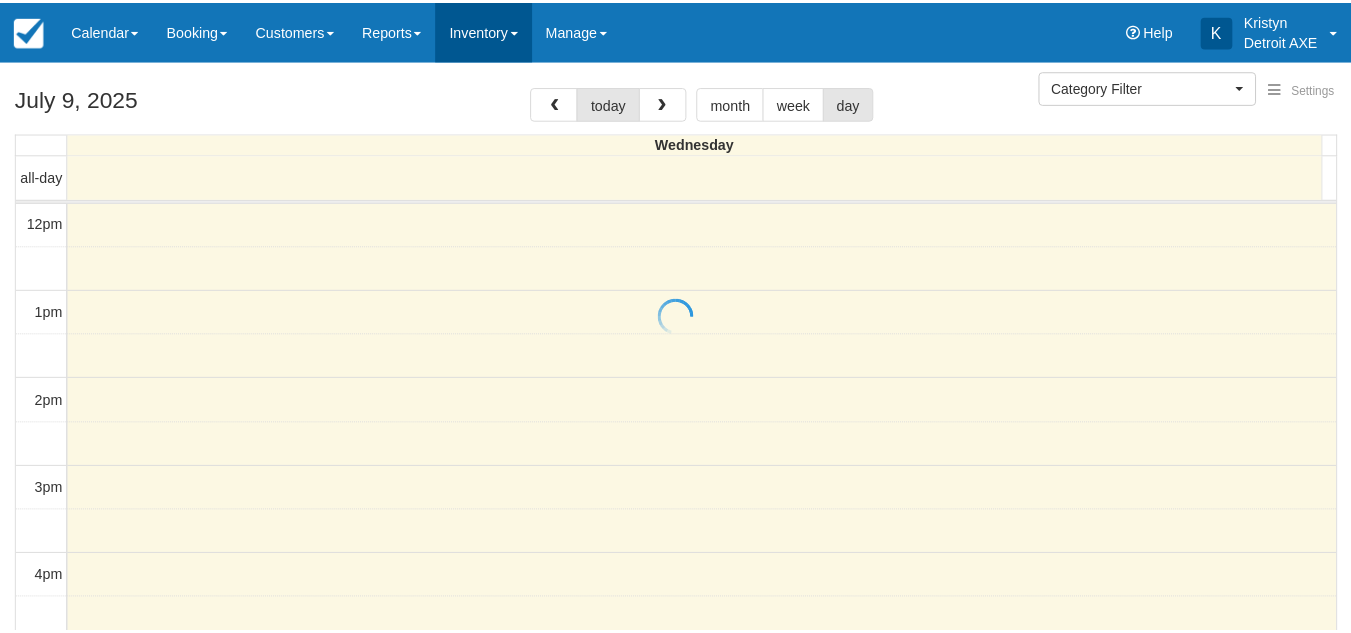 scroll, scrollTop: 0, scrollLeft: 0, axis: both 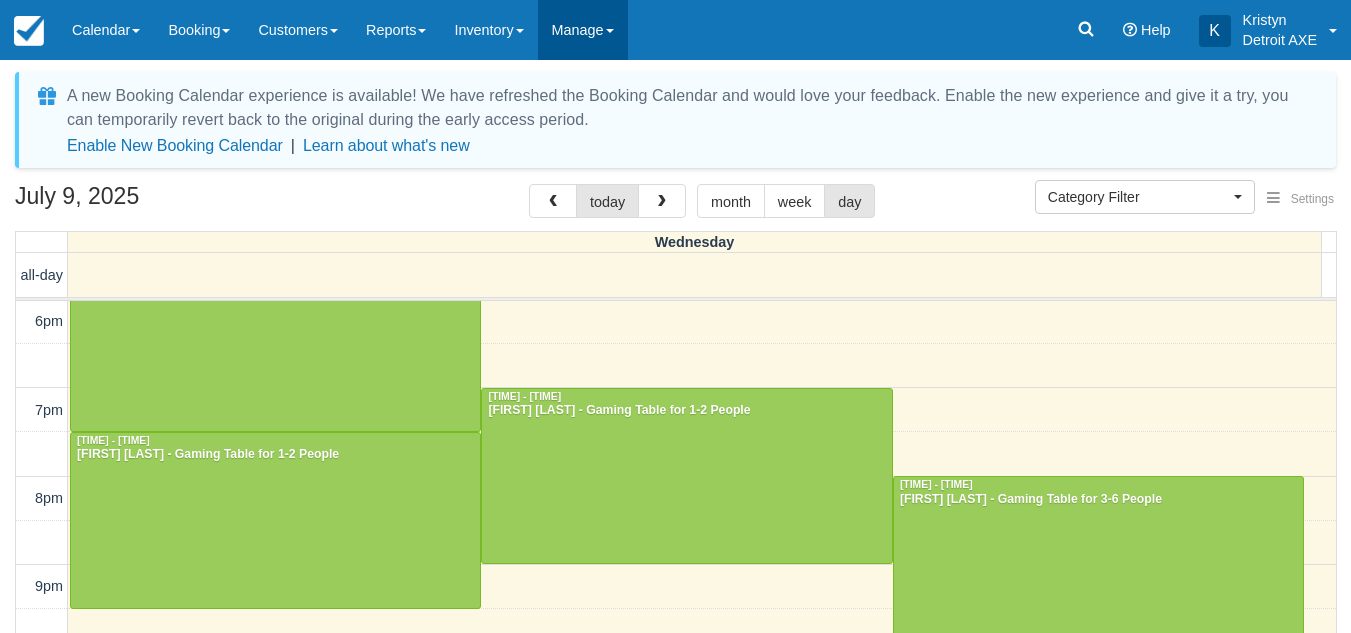 click on "Manage" at bounding box center (583, 30) 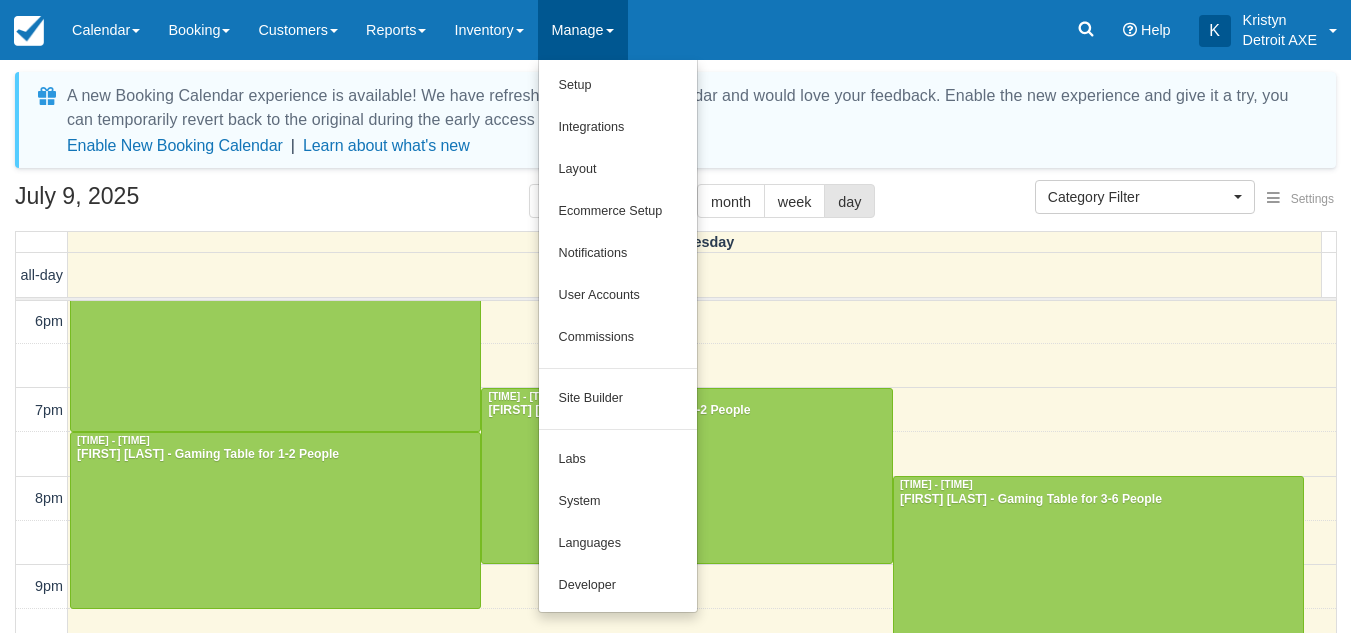 click on "A new Booking Calendar experience is available!   We have refreshed the Booking Calendar and would love your feedback. Enable the new experience and give it a try, you can temporarily revert back to the original during the early access period. Enable New Booking Calendar | Learn about what's new
Settings
Show Events
Show Booking Details
Help
iCal
Category Filter   Toast Transaction Mirroring Bingo Brunch! Special Event Food Package Option Fry option Detroit Axe Experience Gratuity League Block Hour Long Axe Throwing AXe Throwing Gift Certificates Detroit Axe League Darts Detroit Experience Inventory Controls Axe Throwing 2 Detroit AXE Food Package Detroit Axe Food Packages Gaming Table Retail Add On The Detroit Axe Experience 2 Tournaments
Toast Transaction Mirroring Bingo Brunch! Special Event Food Package Option Fry option Gratuity" at bounding box center [675, 406] 